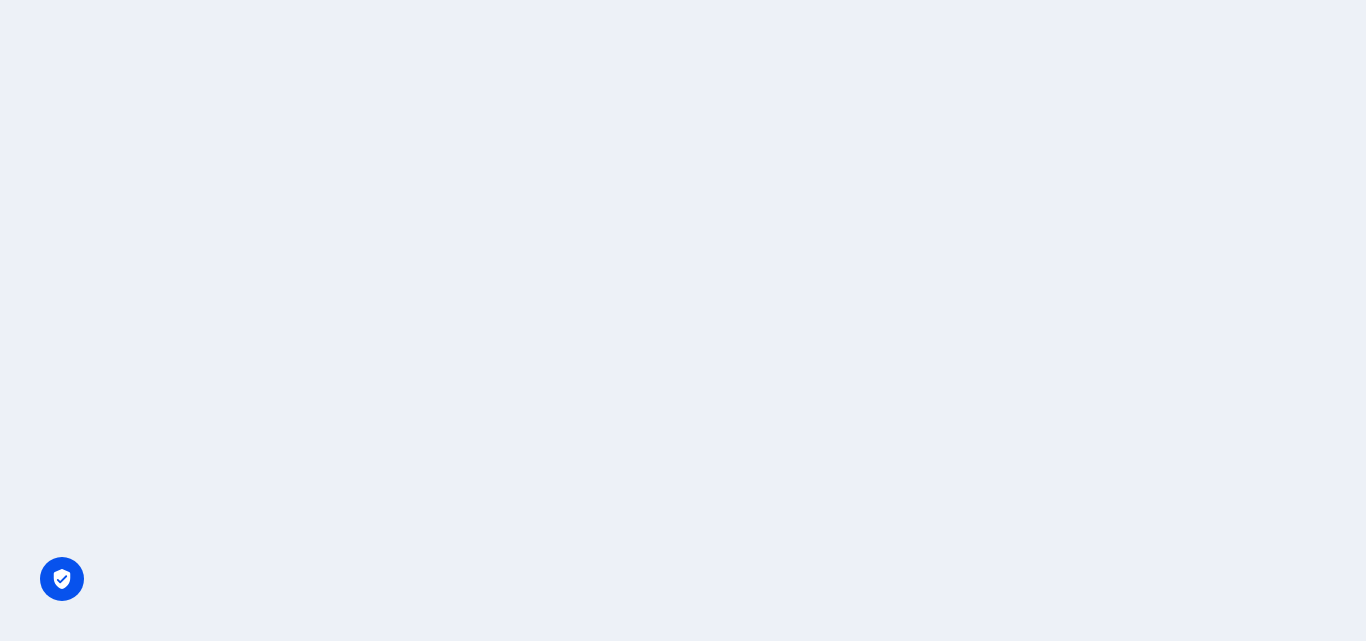 scroll, scrollTop: 0, scrollLeft: 0, axis: both 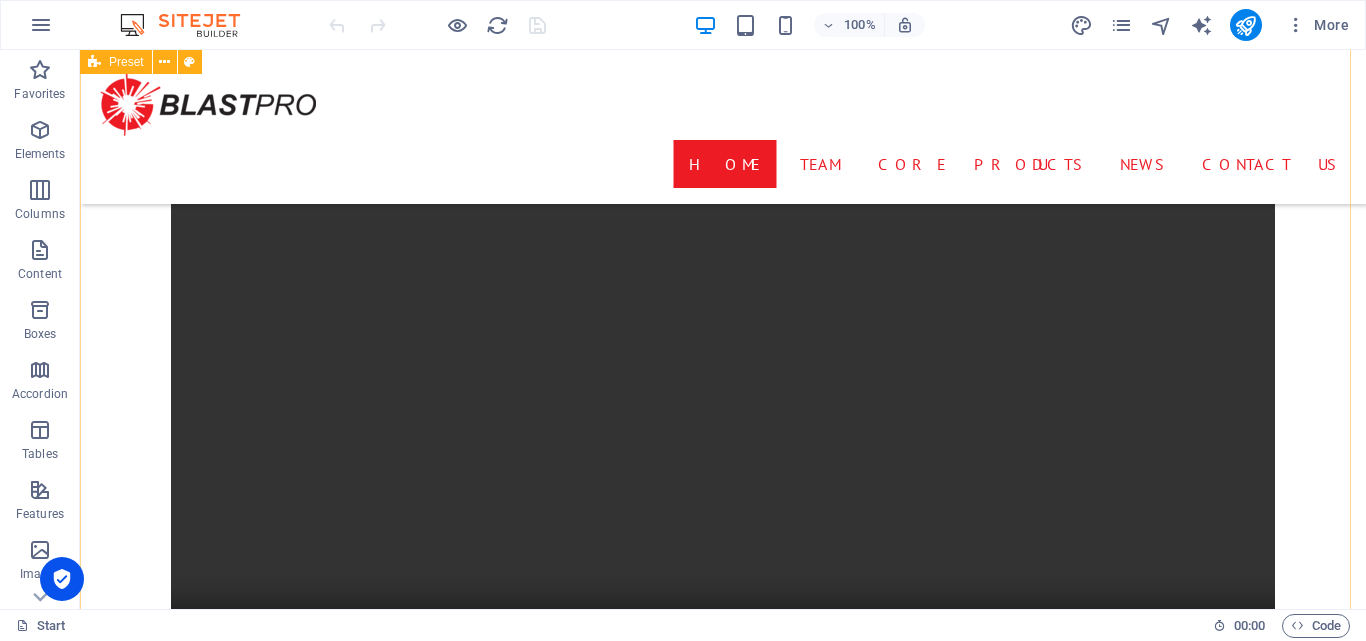 click on "Vision & Mission DRILL & BLAST through innovation and integrity vision statement "To be the leading provider of innovative and reliable drilling and blasting solutions, trusted by industries worldwide for our integrity, technical expertise, and commitment to enhancing safety and efficiency." mission statement "At Blast Pro, we deliver cutting-edge, cost-effective drilling and blasting products that meet the evolving needs of our customers. With a team rooted  in technical expertise and a passion for innovation, we prioritize integrity, safety, and family values to provide solutions that drive success and build lasting relationships."" at bounding box center [723, 805] 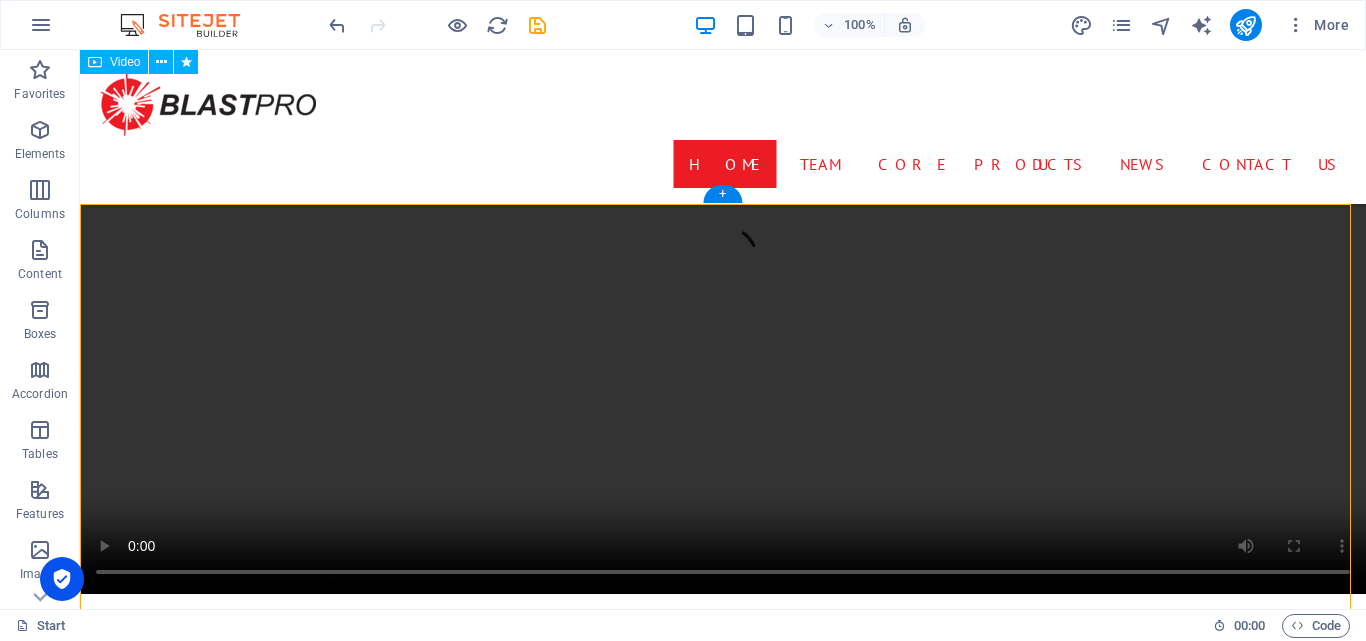 scroll, scrollTop: 1168, scrollLeft: 0, axis: vertical 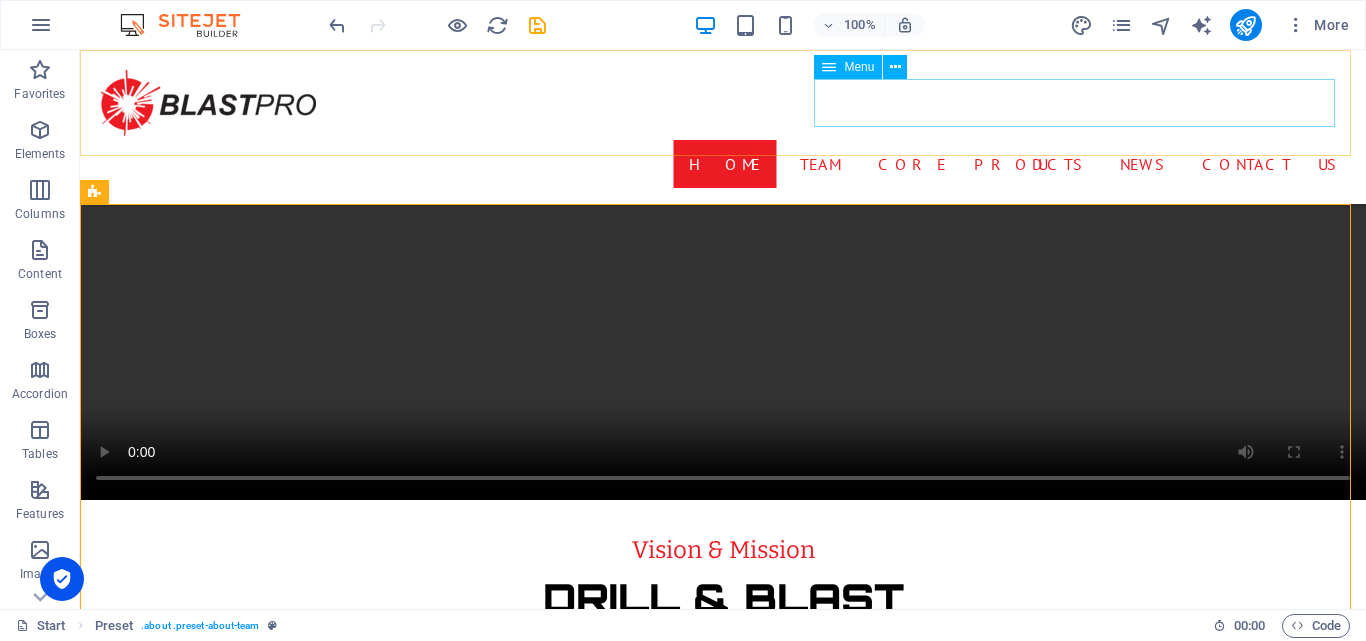 click on "Home Team Core Products News Contact Us" at bounding box center (723, 164) 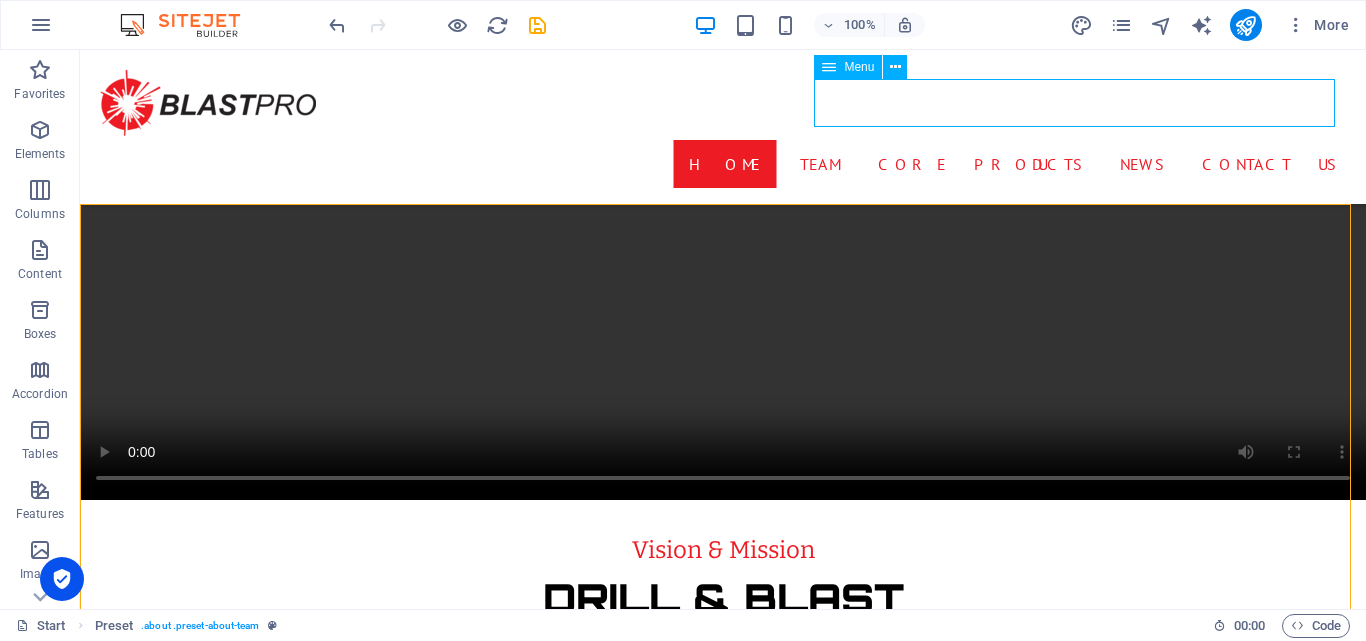 click on "Home Team Core Products News Contact Us" at bounding box center [723, 164] 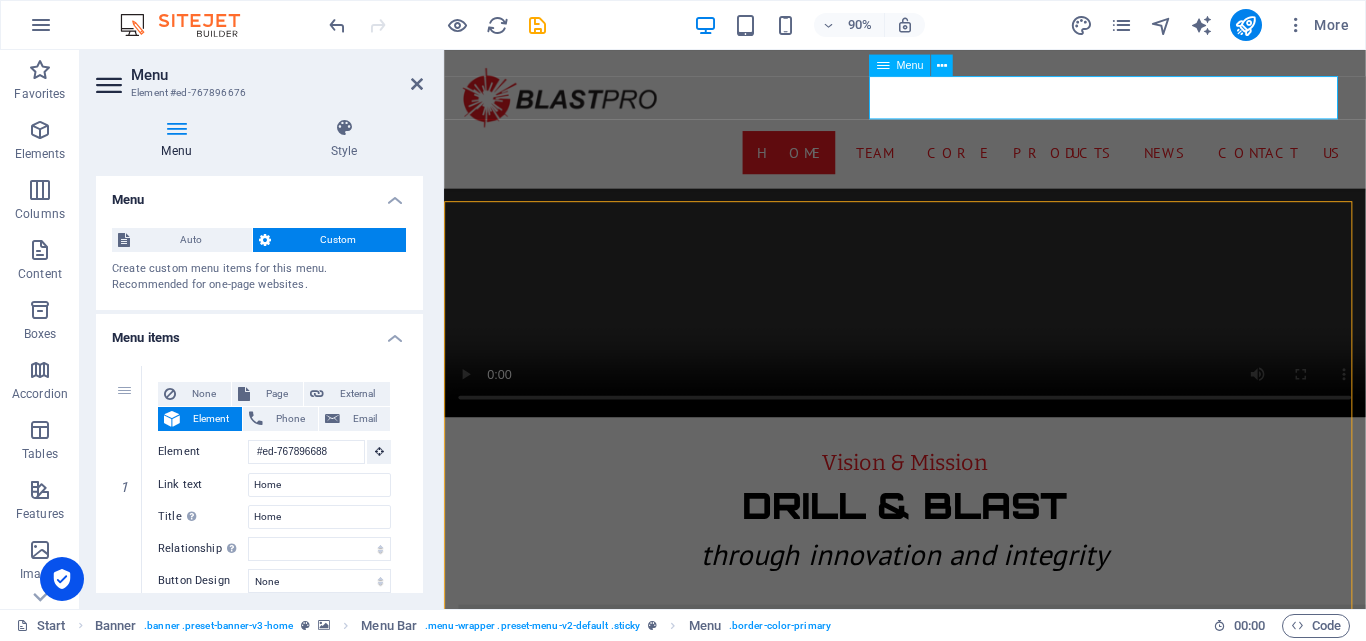 scroll, scrollTop: 1069, scrollLeft: 0, axis: vertical 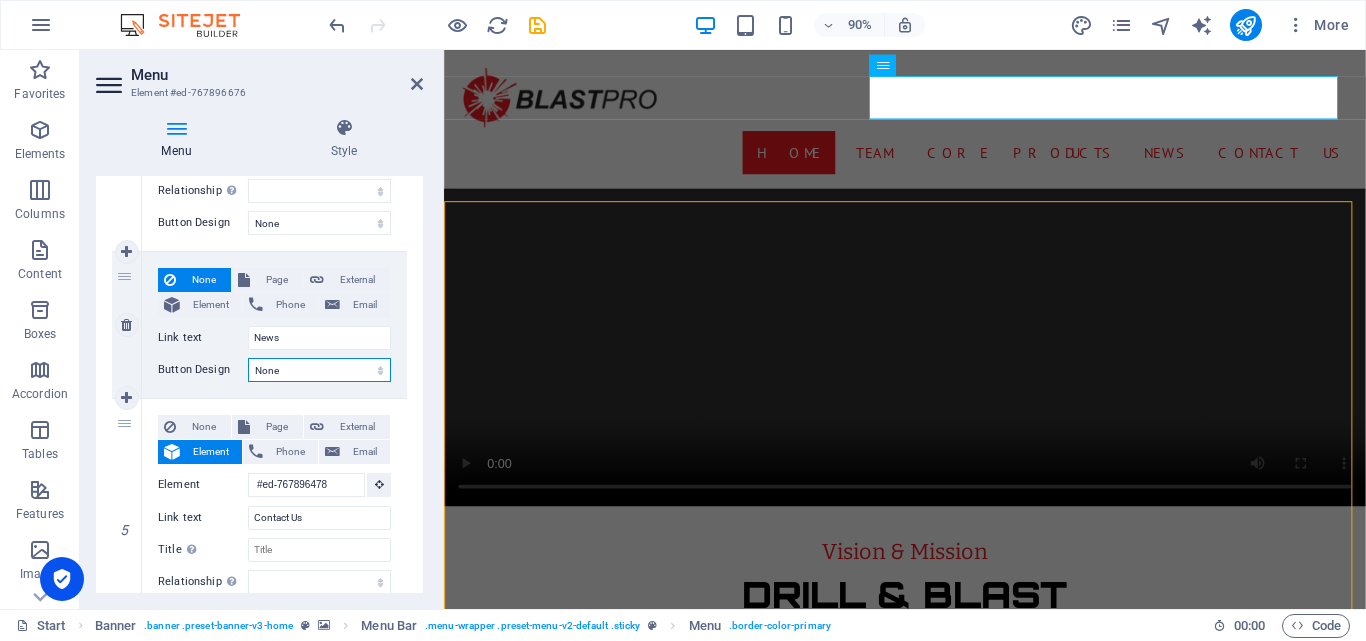 click on "None Default Primary Secondary" at bounding box center (319, 370) 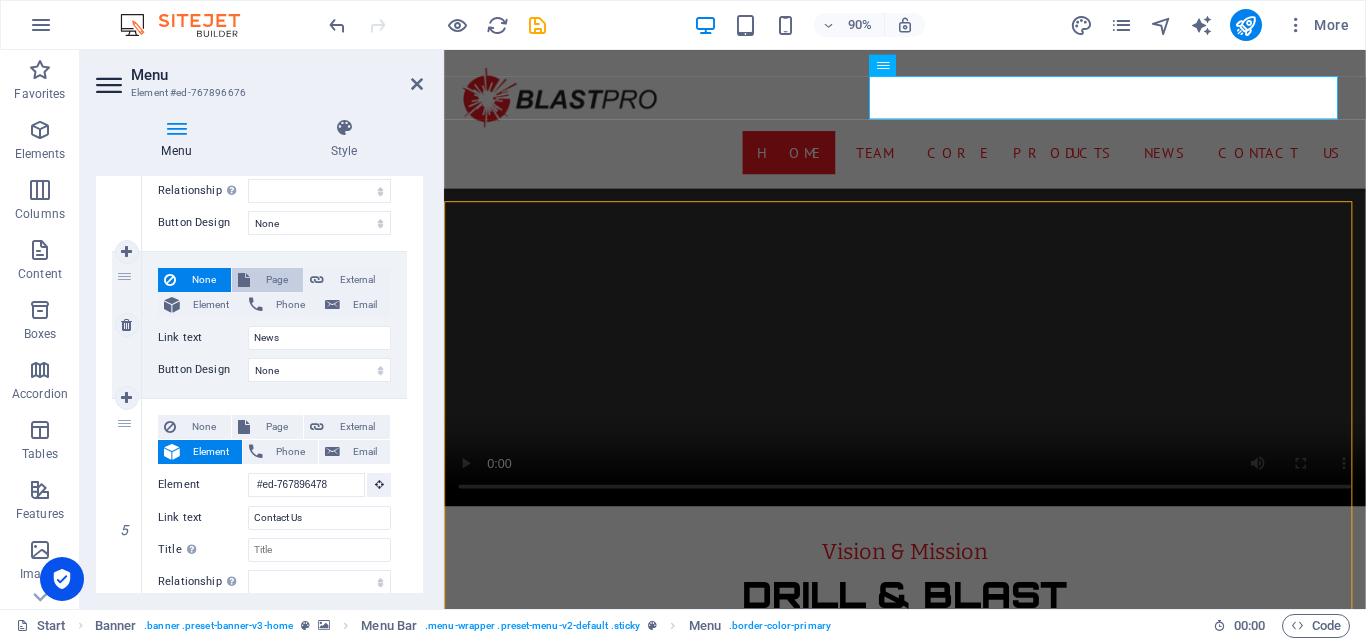 click on "Page" at bounding box center (276, 280) 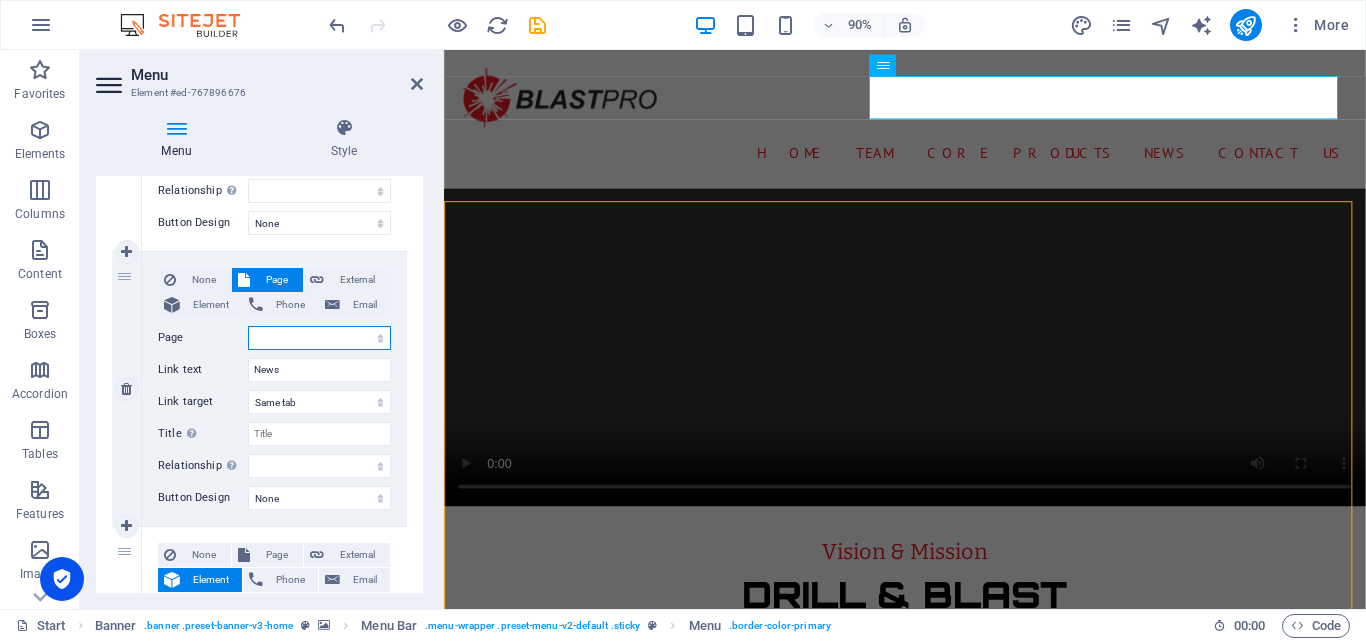 click on "Start Machine LOx Breaker Services News Legal Notice Privacy" at bounding box center (319, 338) 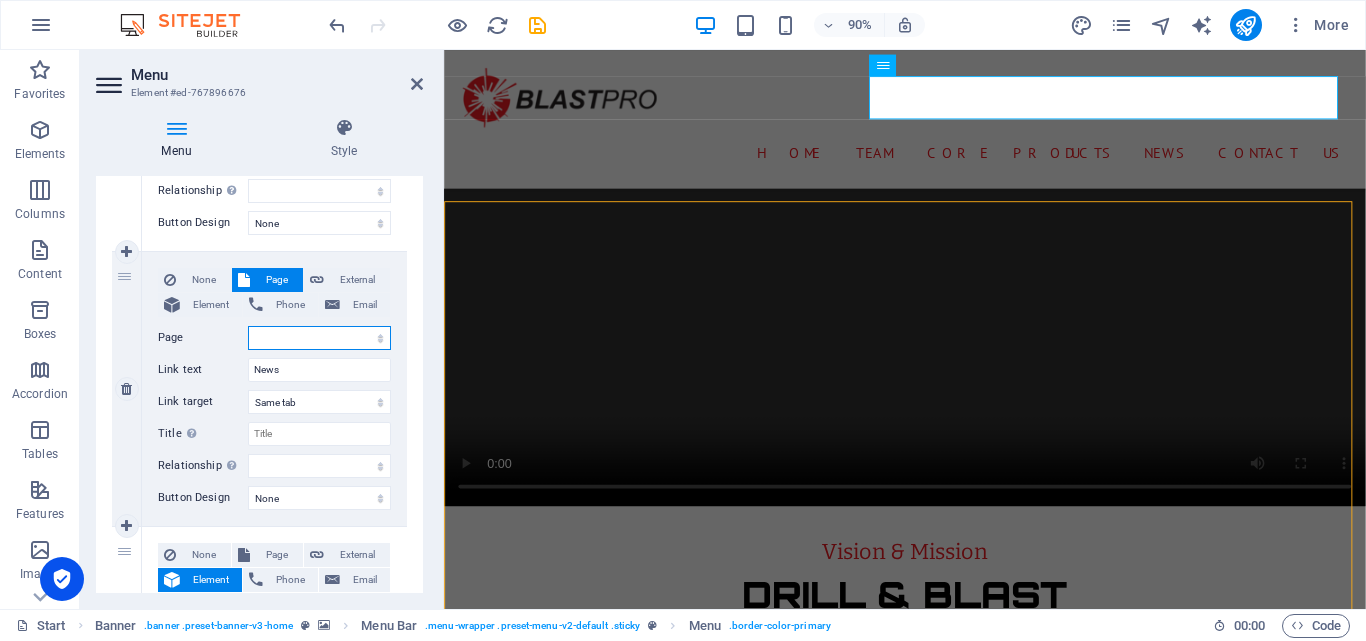 select on "4" 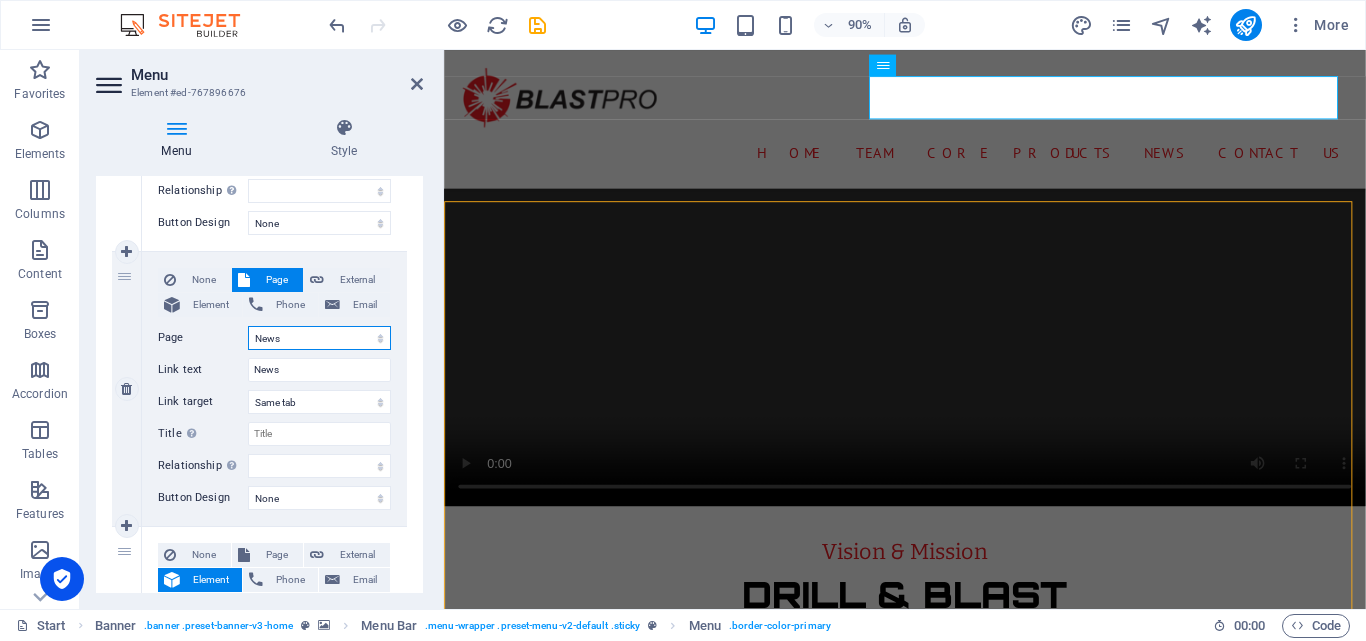 click on "Start Machine LOx Breaker Services News Legal Notice Privacy" at bounding box center (319, 338) 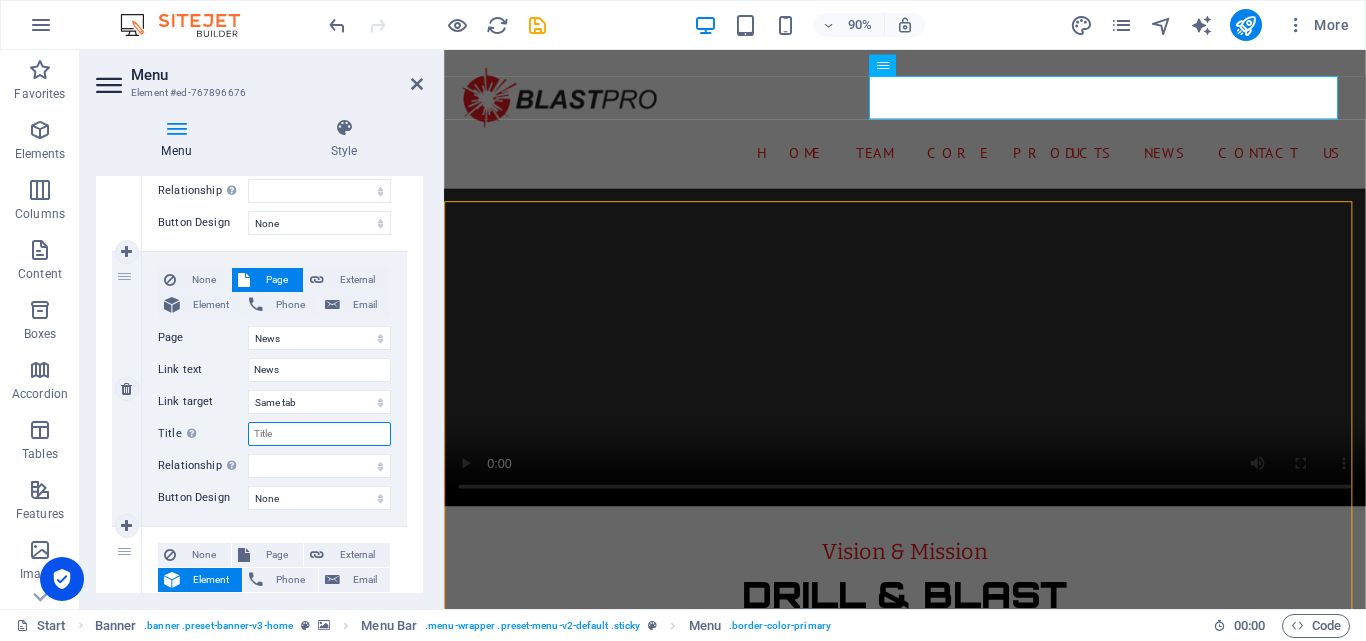 click on "Title Additional link description, should not be the same as the link text. The title is most often shown as a tooltip text when the mouse moves over the element. Leave empty if uncertain." at bounding box center [319, 434] 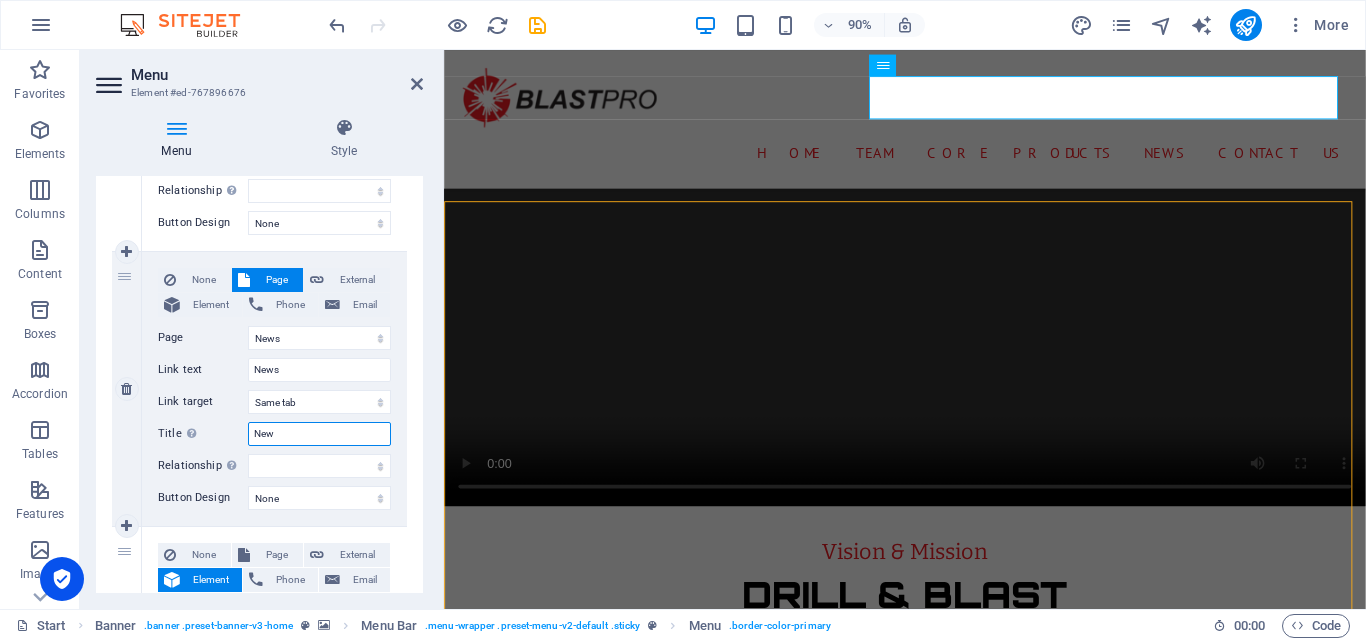 type on "News" 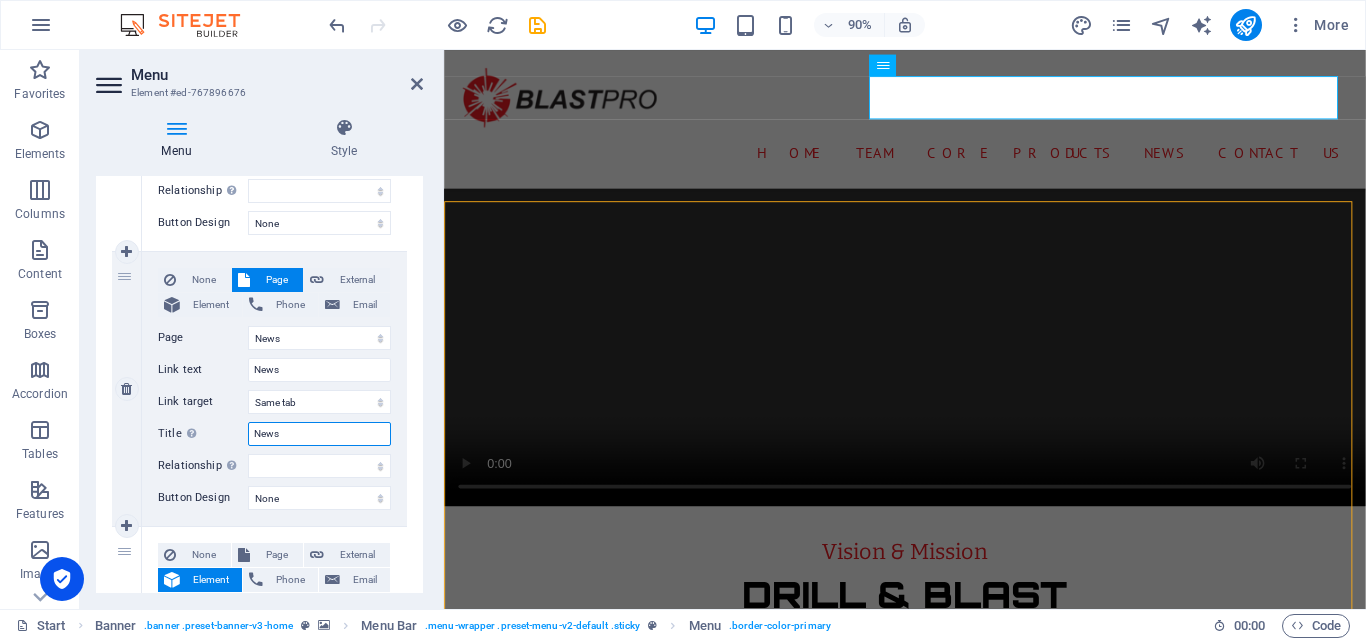 select 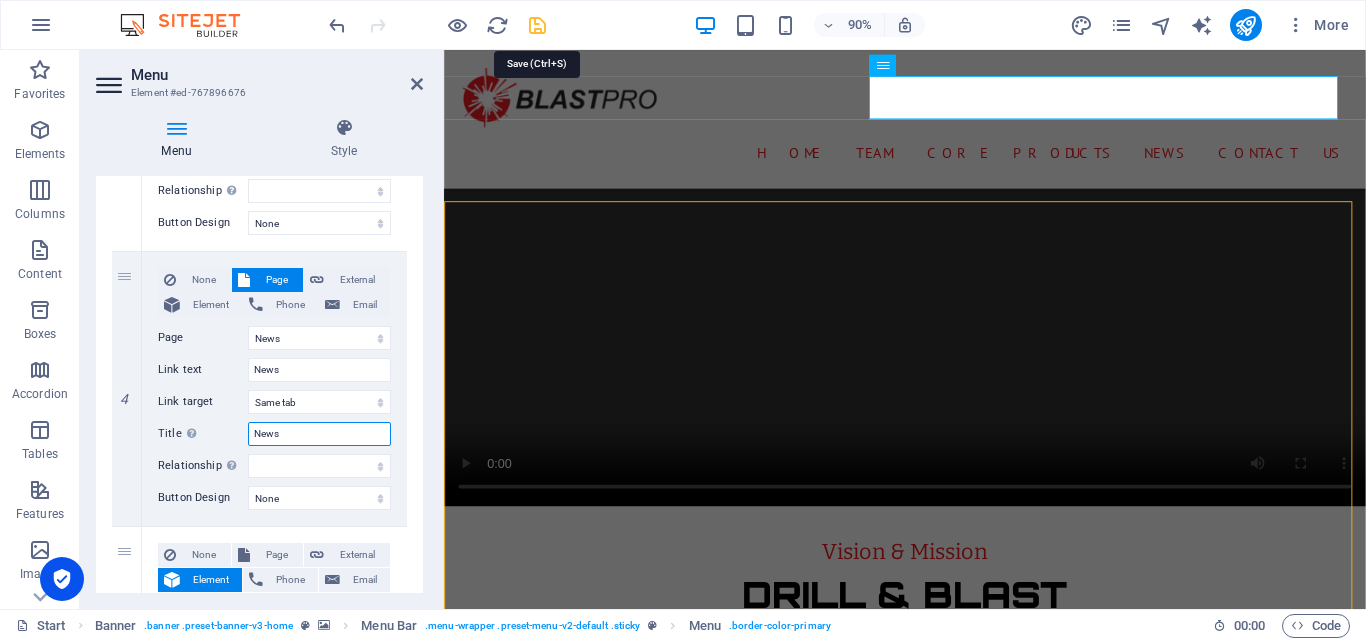 type on "News" 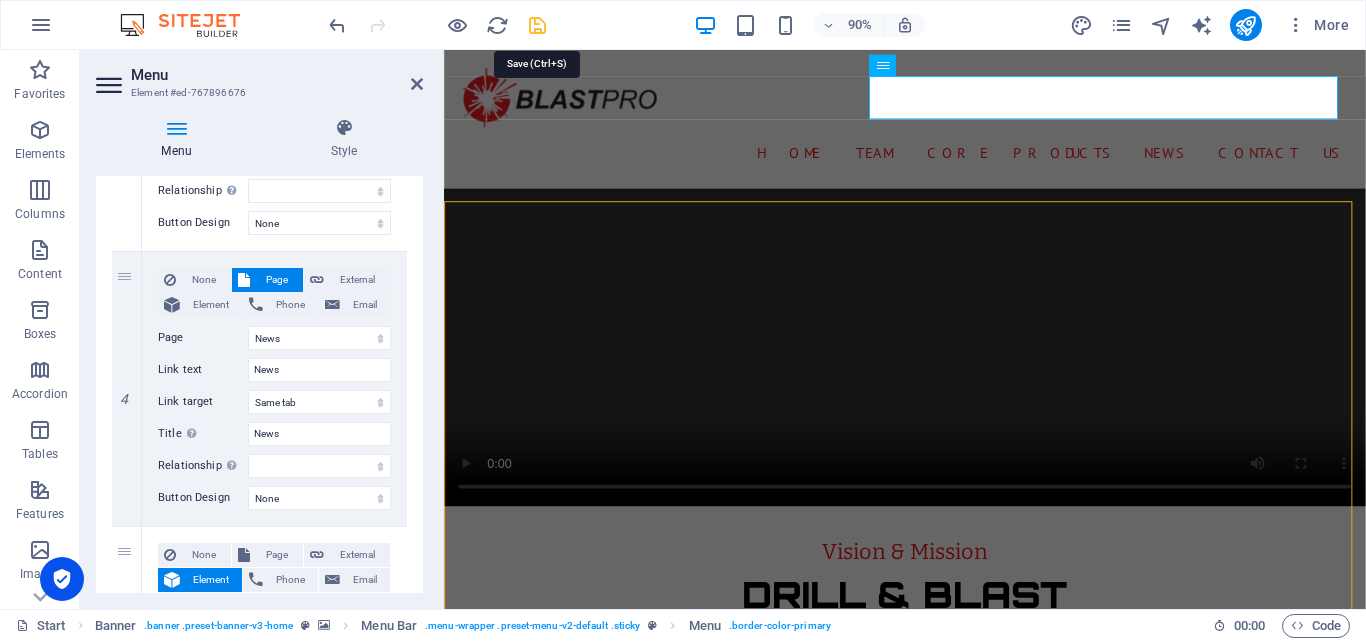 click at bounding box center (537, 25) 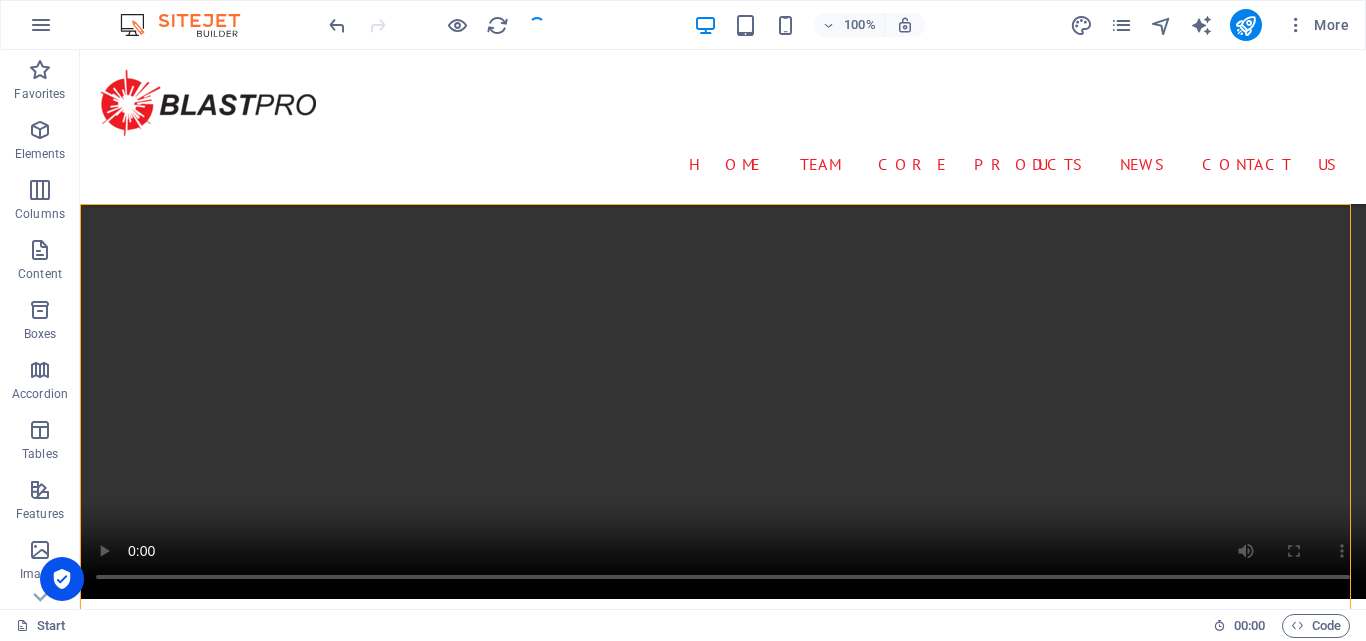 scroll, scrollTop: 1168, scrollLeft: 0, axis: vertical 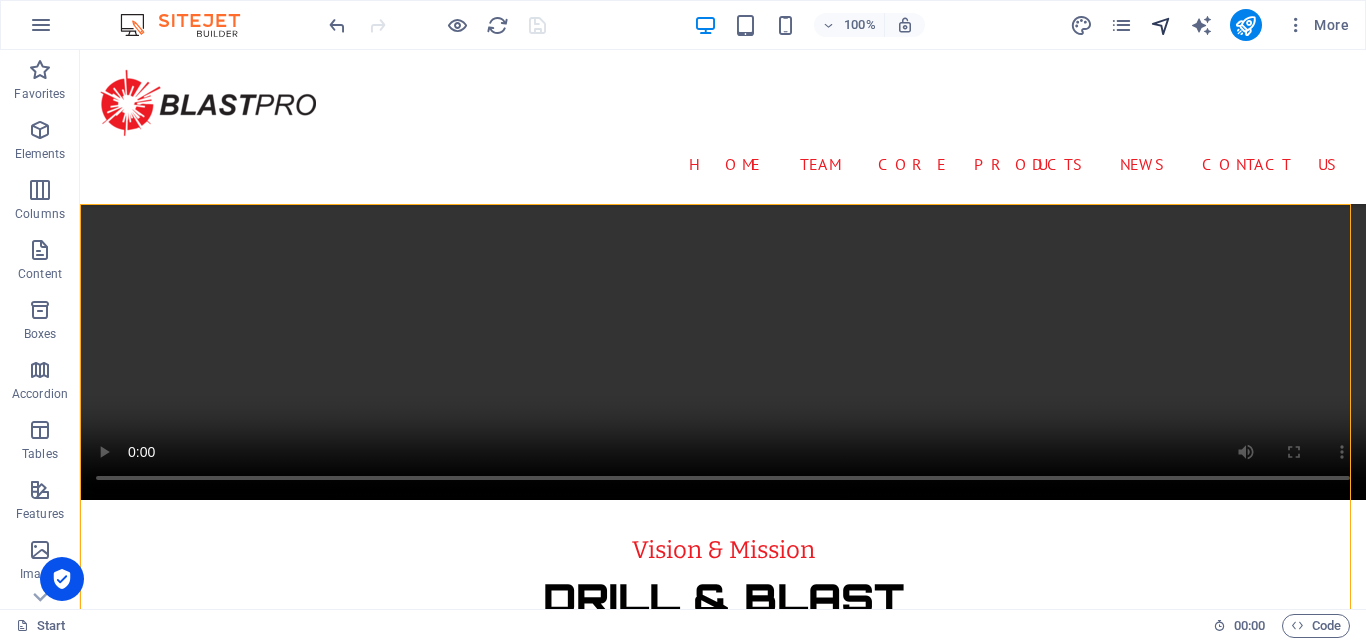 click at bounding box center [1161, 25] 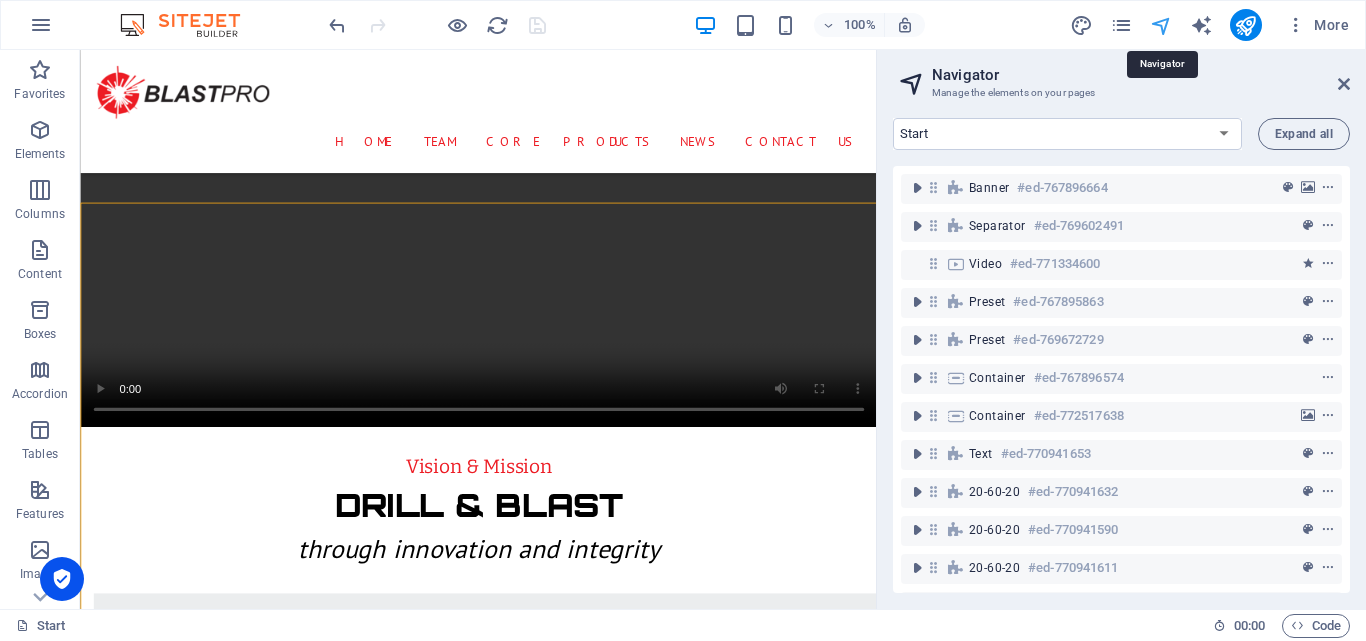 scroll, scrollTop: 1131, scrollLeft: 0, axis: vertical 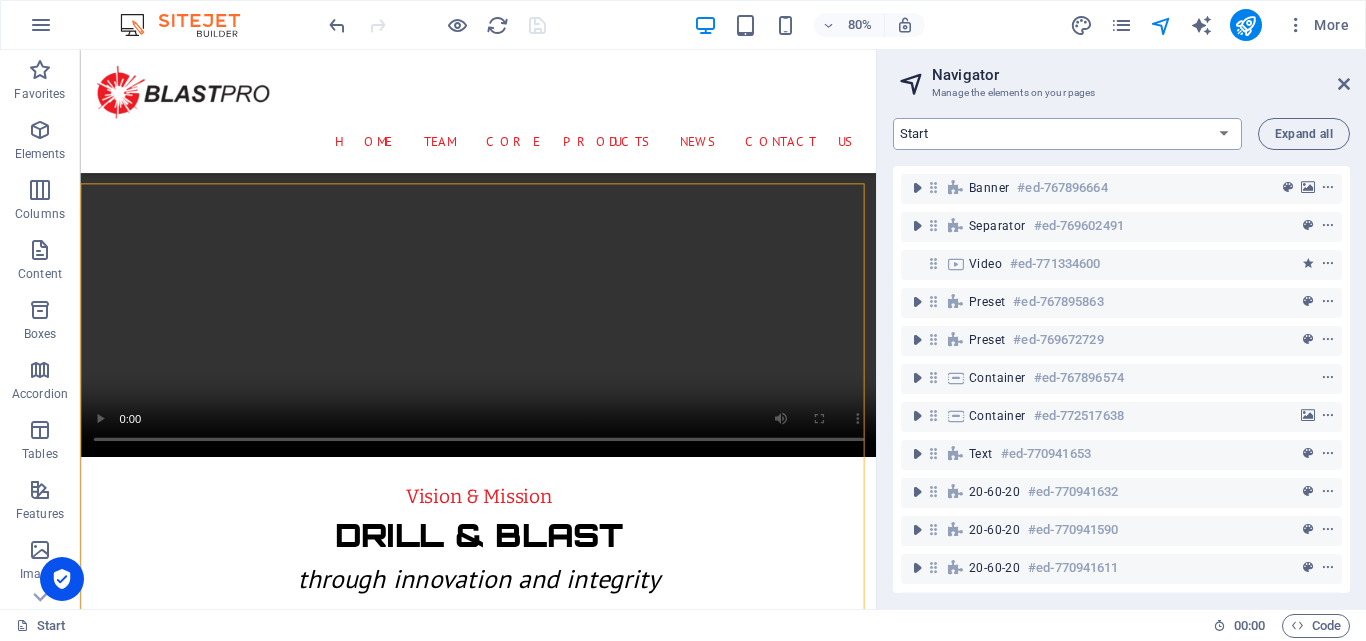 click on "Start  Machine  LOx Breaker  Services  News  Legal Notice  Privacy  Products: Single Page Layout  New Collection: Single Page Layout  News: Single Page Layout" at bounding box center (1067, 134) 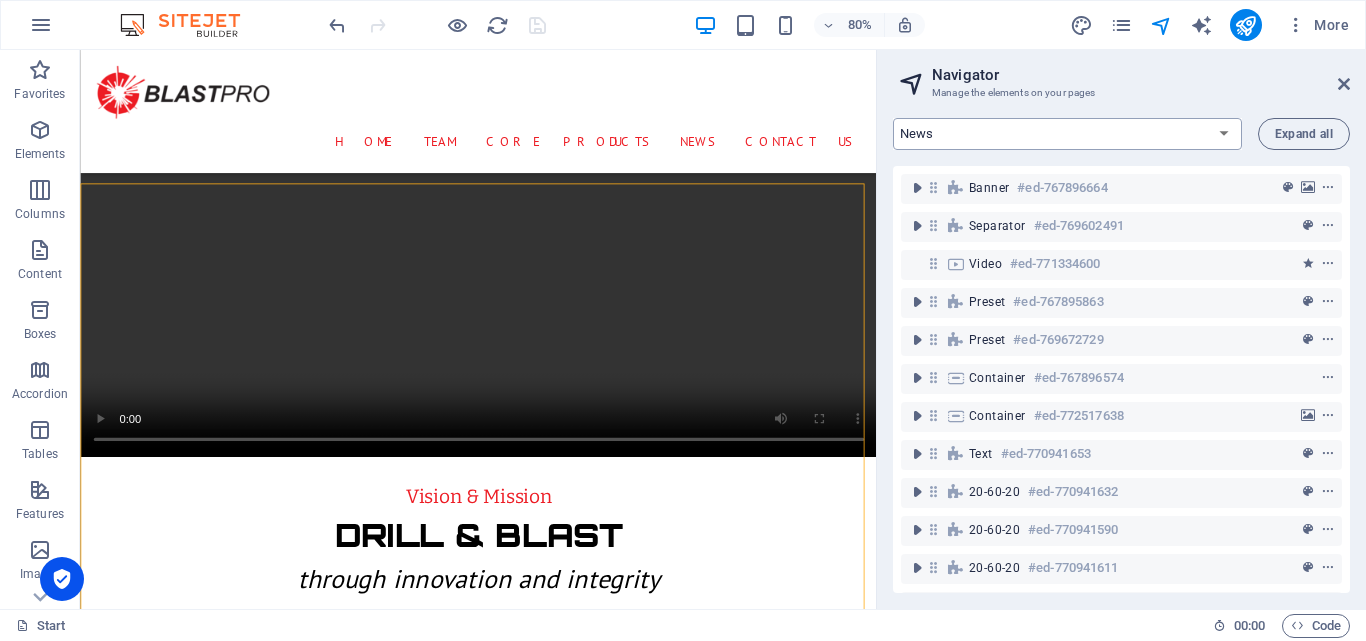 click on "Start  Machine  LOx Breaker  Services  News  Legal Notice  Privacy  Products: Single Page Layout  New Collection: Single Page Layout  News: Single Page Layout" at bounding box center [1067, 134] 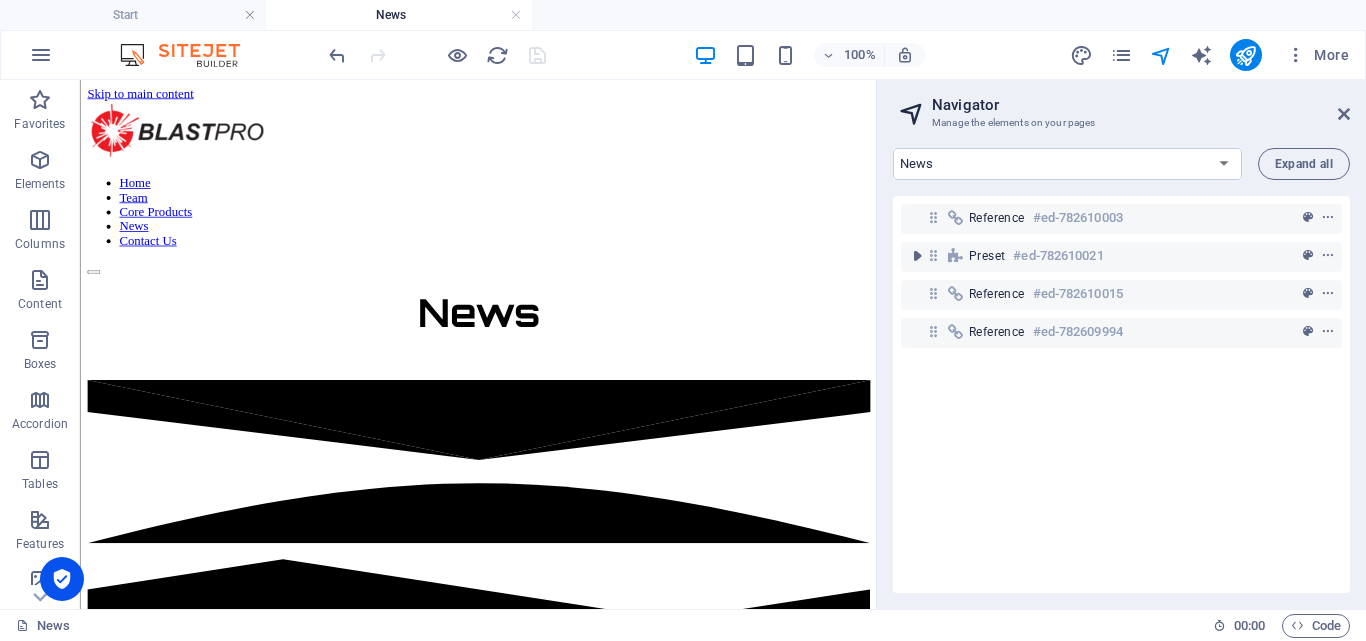 scroll, scrollTop: 0, scrollLeft: 0, axis: both 